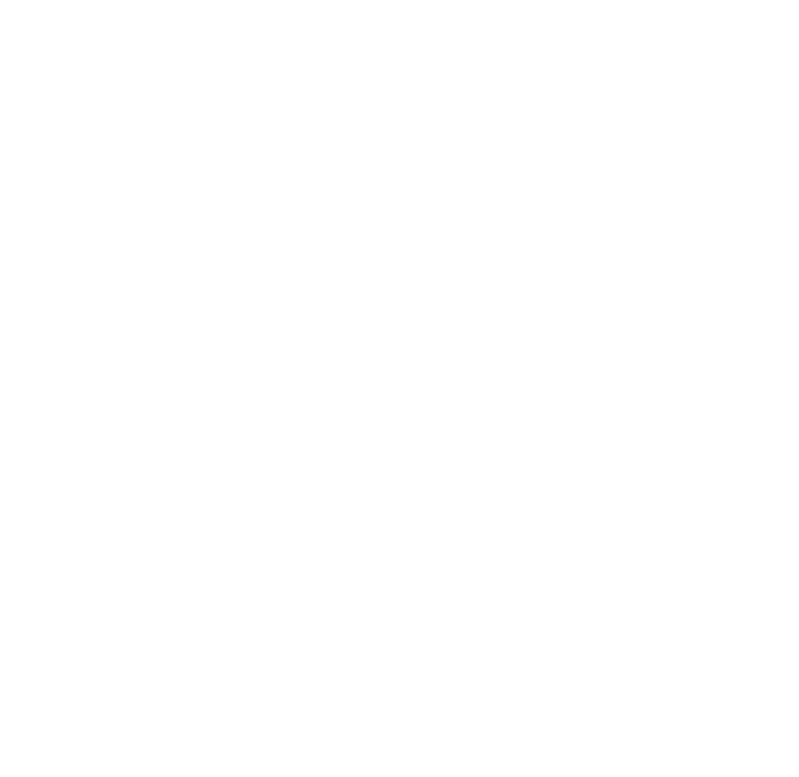 scroll, scrollTop: 0, scrollLeft: 0, axis: both 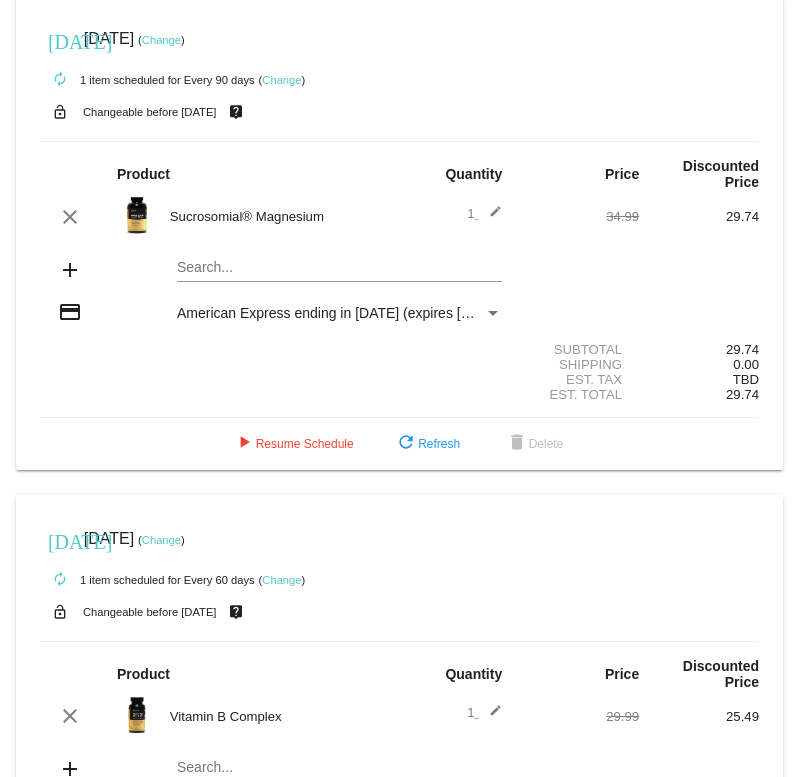 click on "Change" 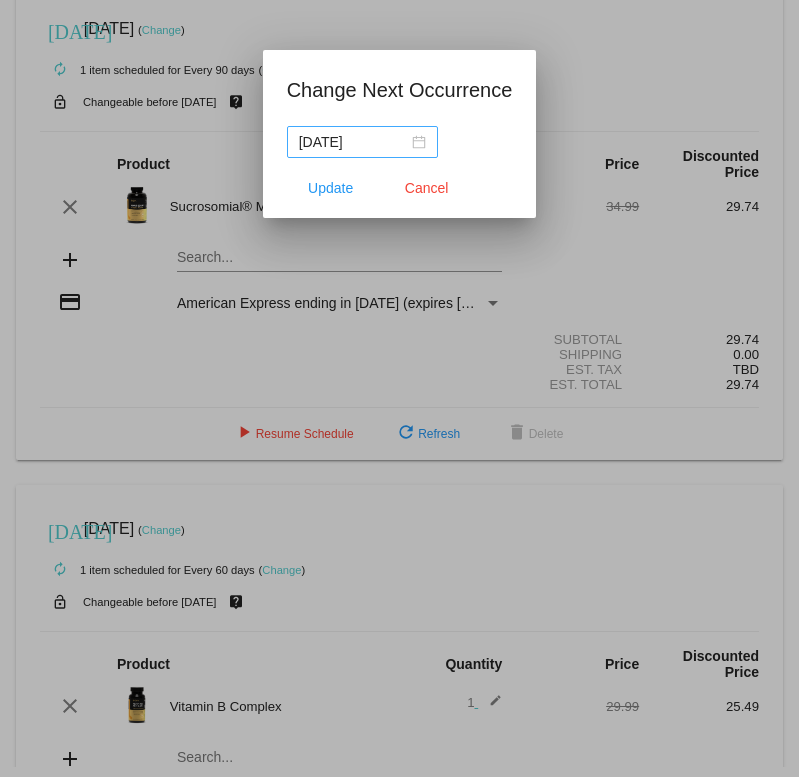 click on "[DATE]" at bounding box center [362, 142] 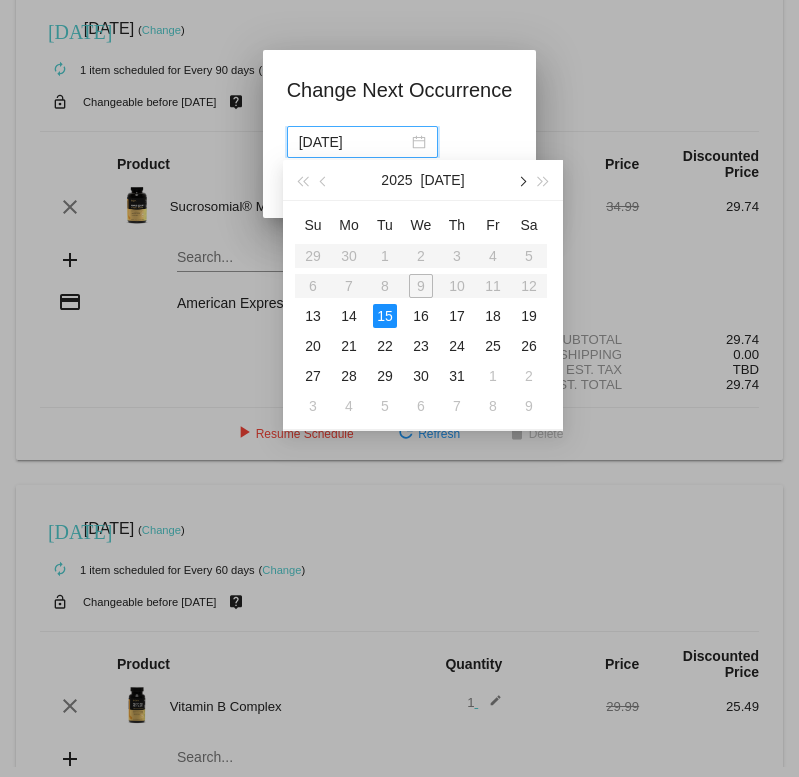 click at bounding box center (521, 182) 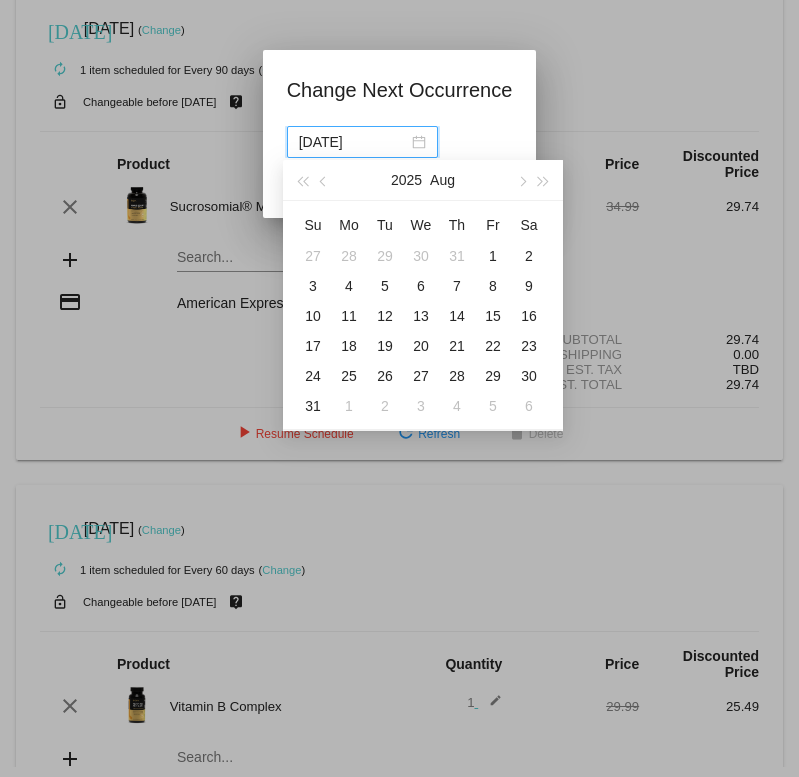 click at bounding box center [399, 388] 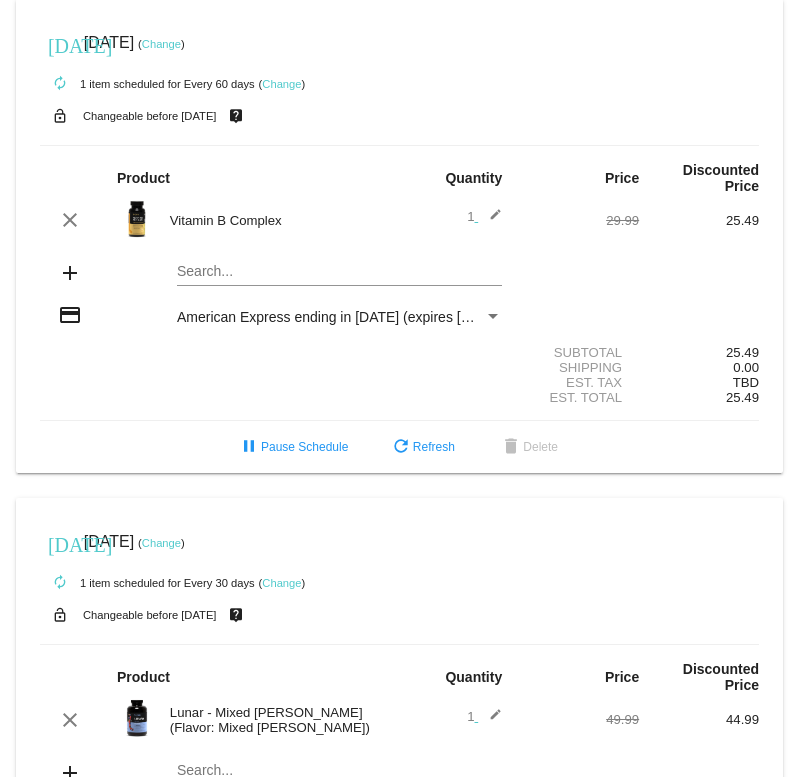 scroll, scrollTop: 496, scrollLeft: 0, axis: vertical 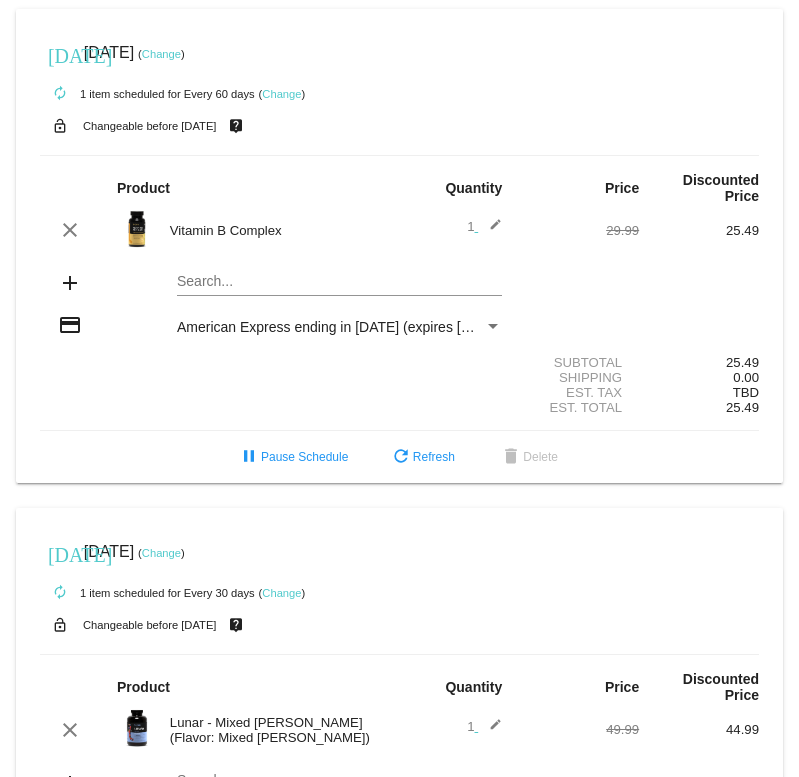 click 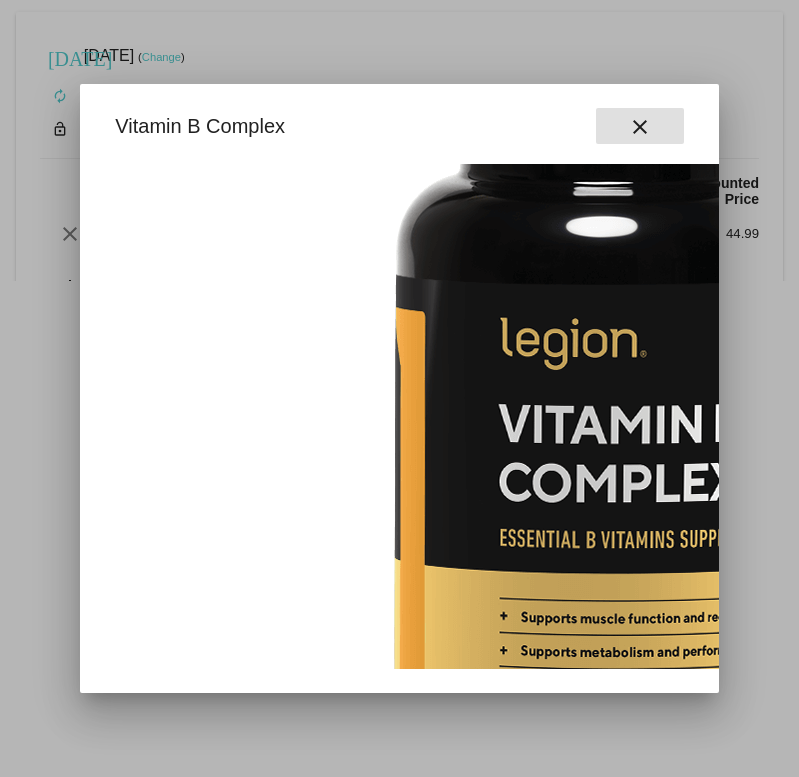 scroll, scrollTop: 216, scrollLeft: 0, axis: vertical 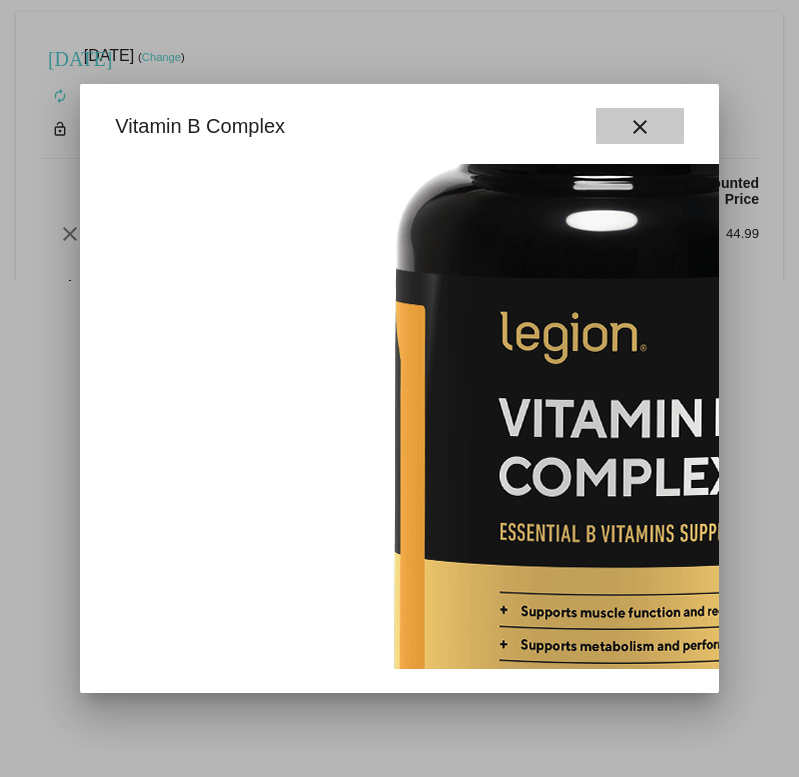 click on "close" at bounding box center (640, 126) 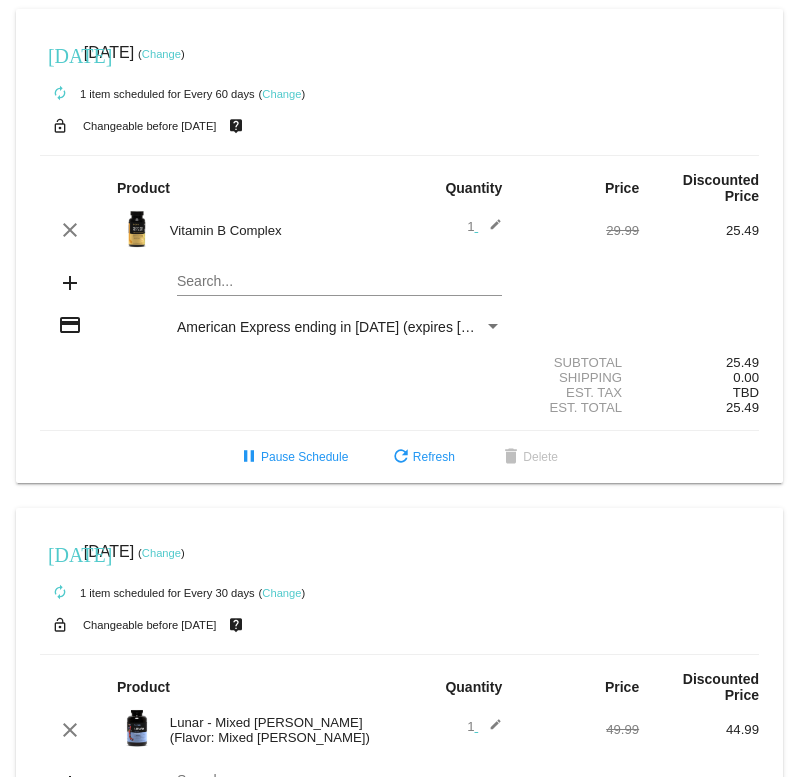 click on "Change" 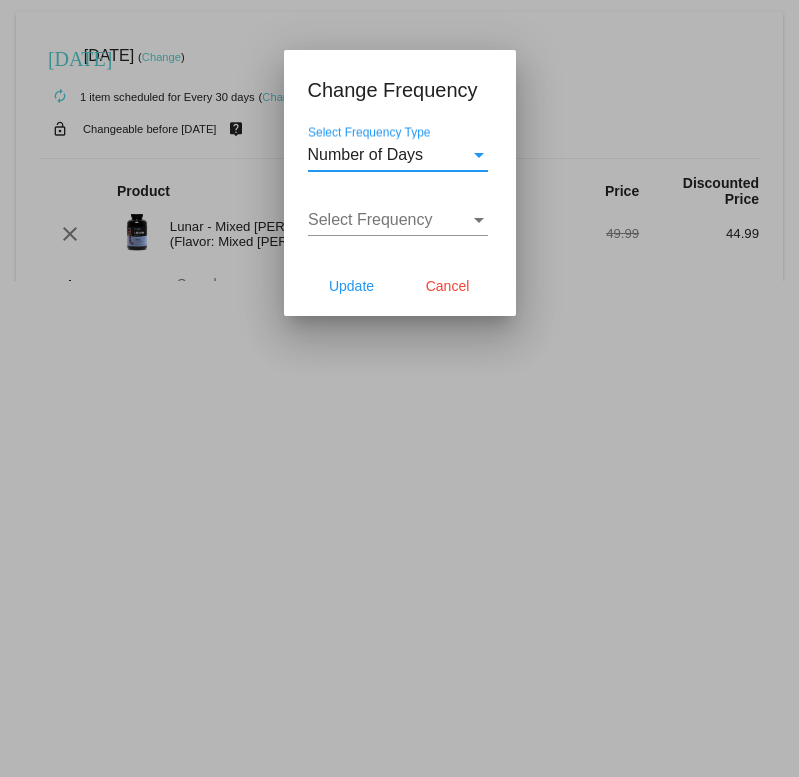 click on "Number of Days" at bounding box center [366, 154] 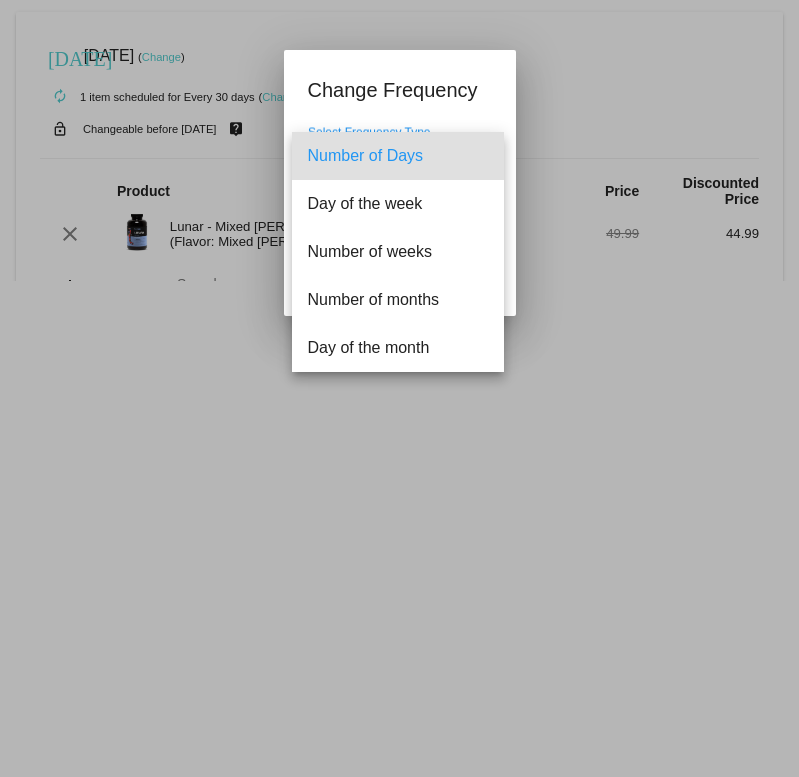 click at bounding box center [399, 388] 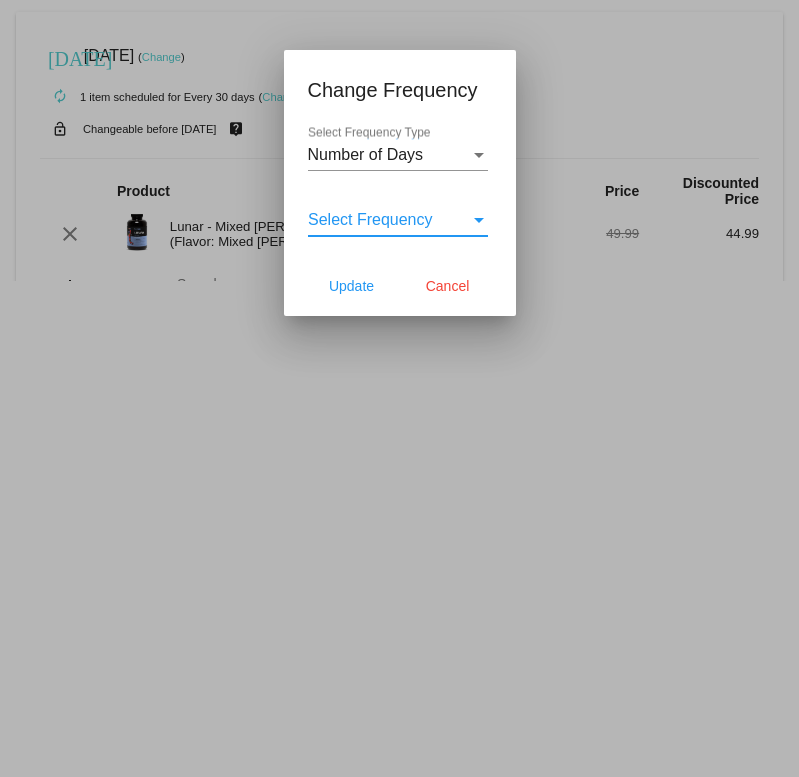 click on "Select Frequency" at bounding box center (370, 219) 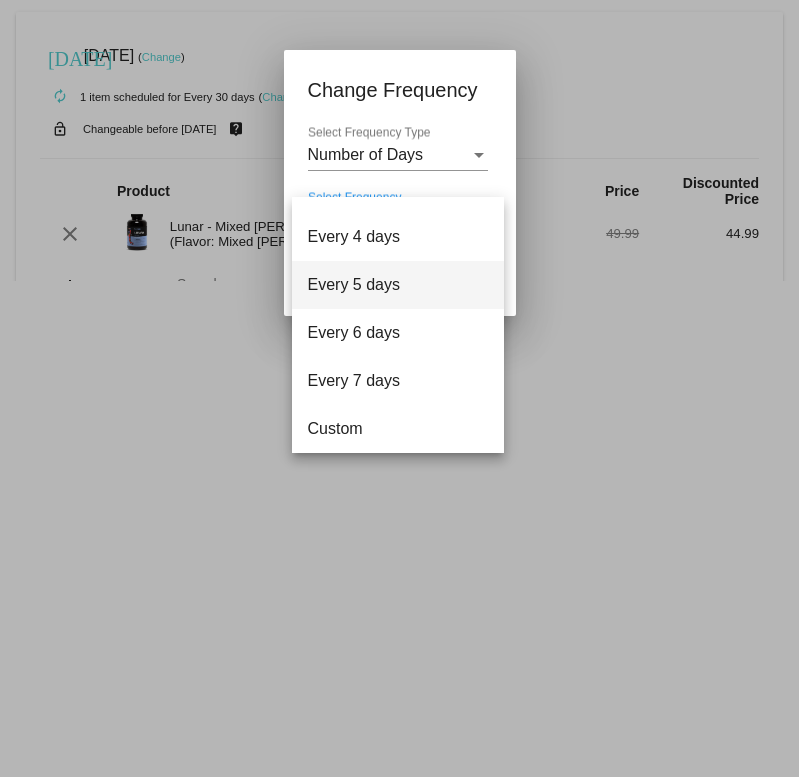 scroll, scrollTop: 80, scrollLeft: 0, axis: vertical 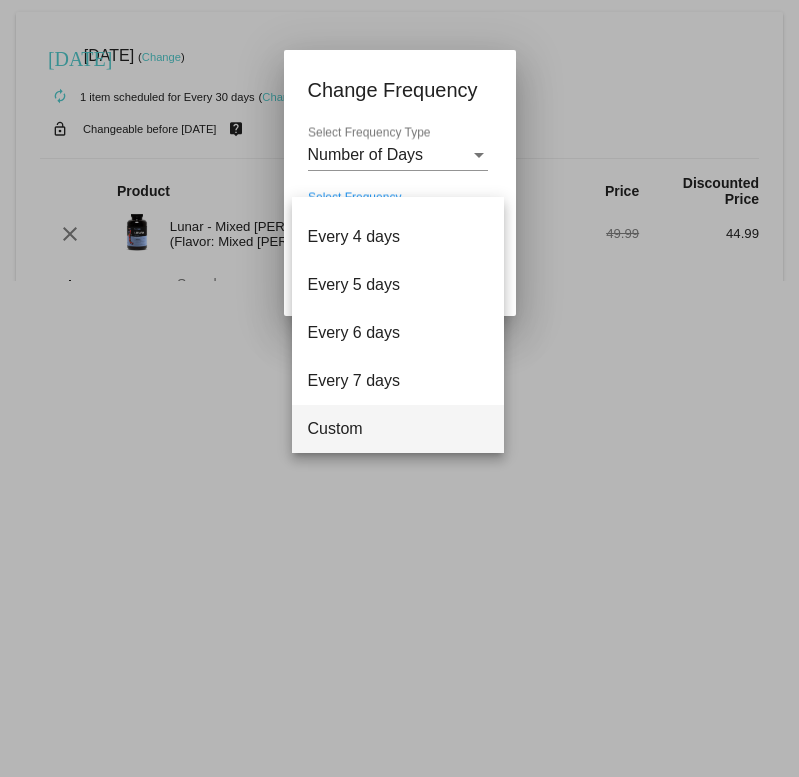 click on "Custom" at bounding box center [398, 429] 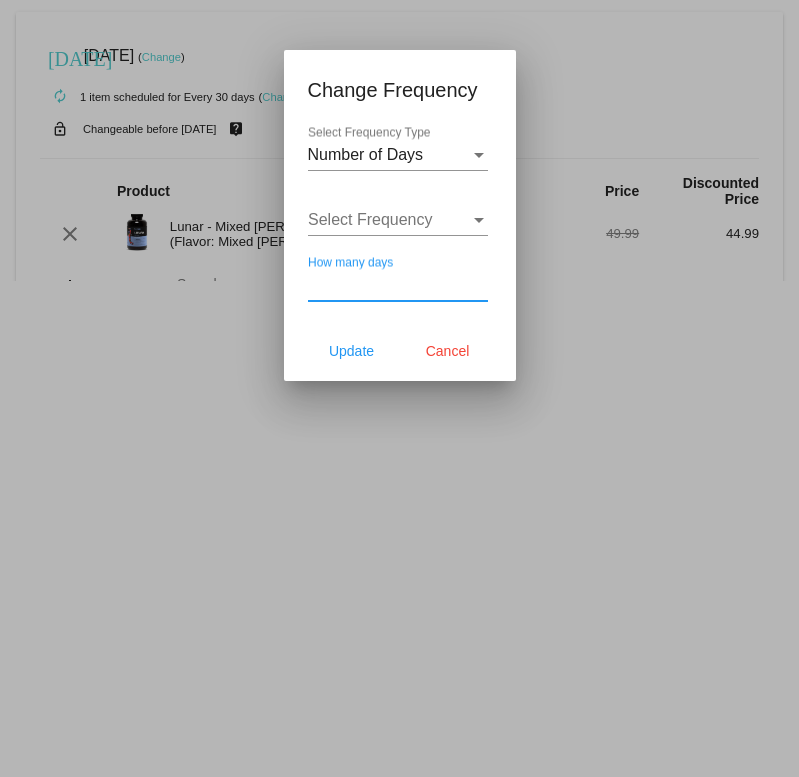 click on "How many days" at bounding box center [398, 285] 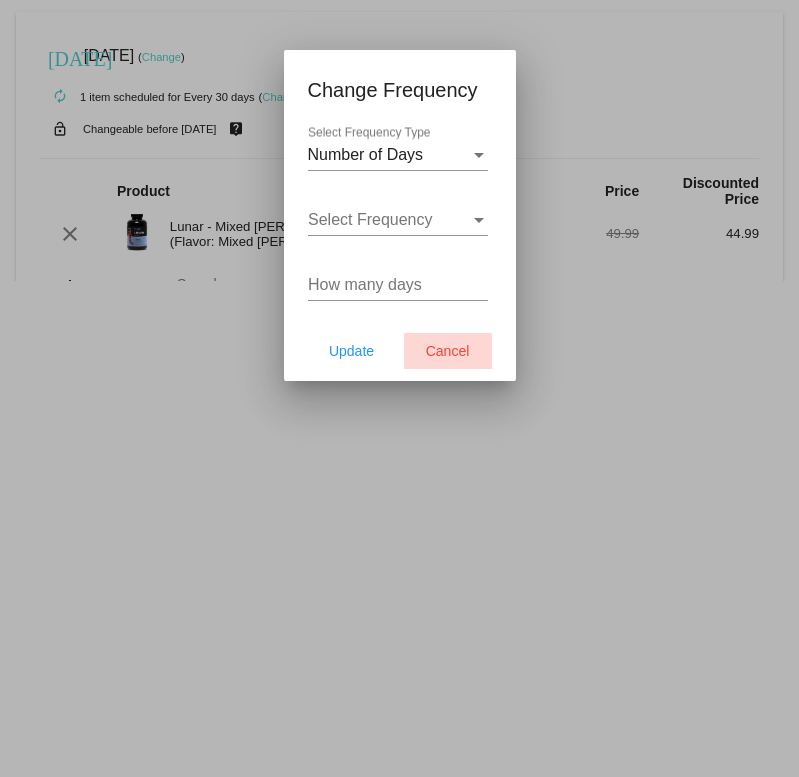 click on "Cancel" 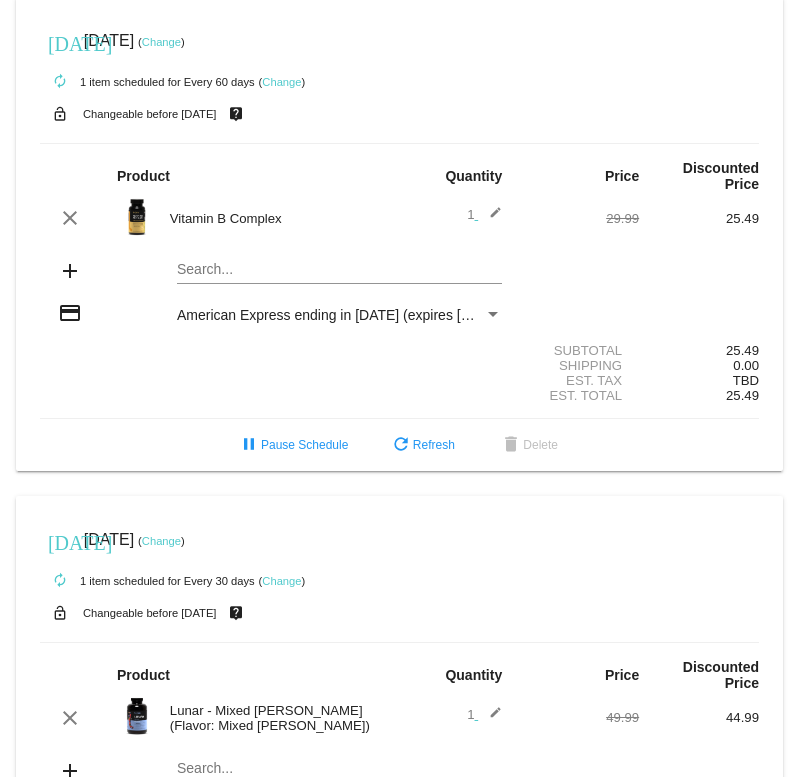 scroll, scrollTop: 517, scrollLeft: 0, axis: vertical 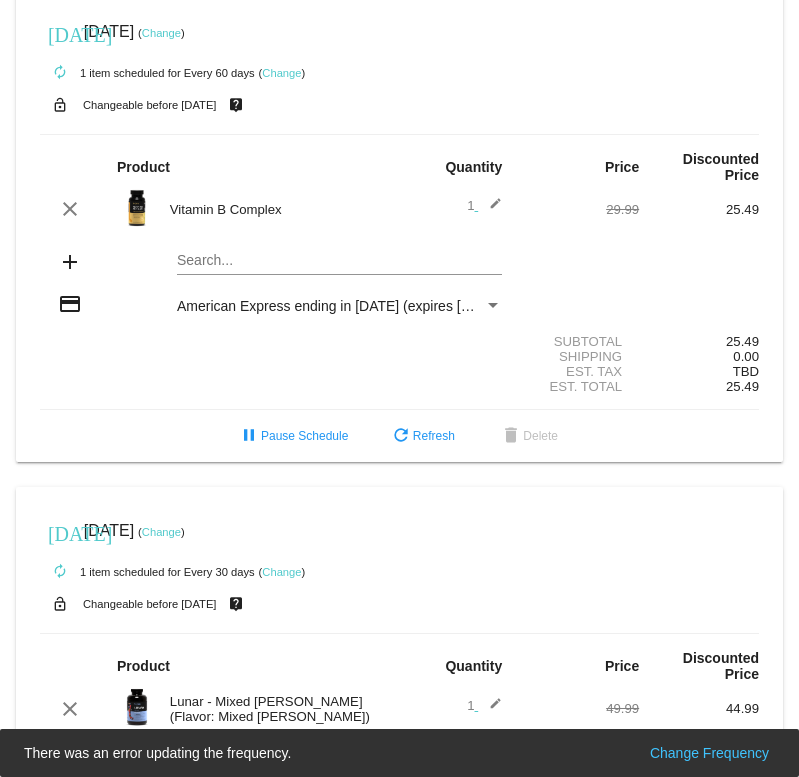 click on "Change" 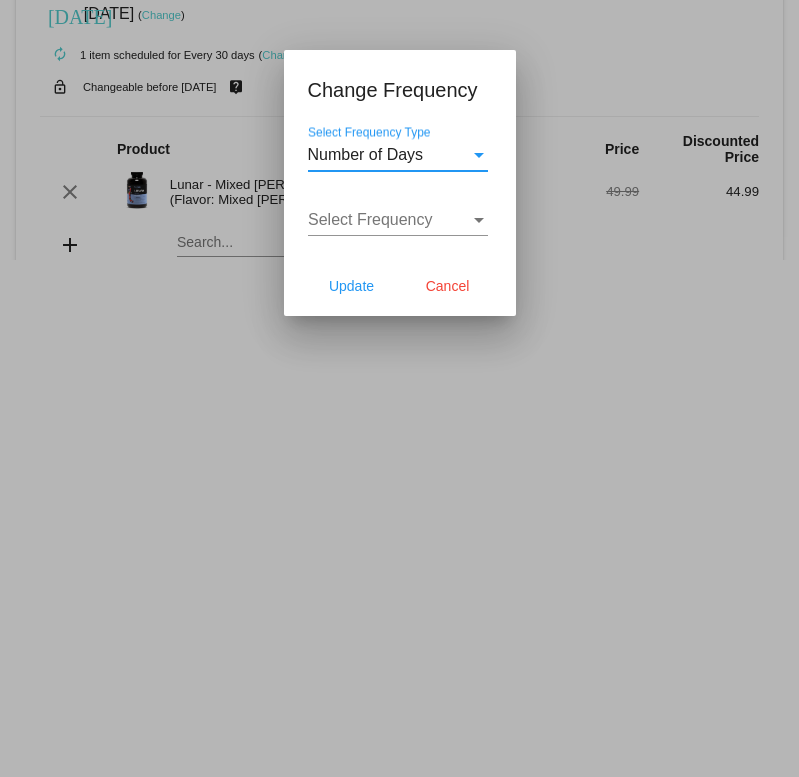 click on "Select Frequency
Select Frequency" at bounding box center (398, 213) 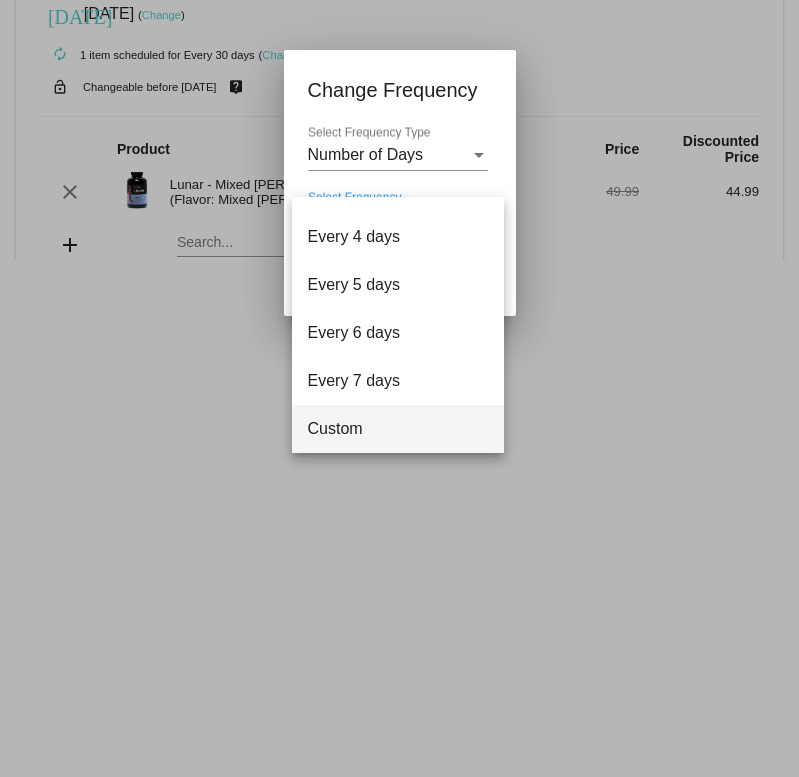 scroll, scrollTop: 80, scrollLeft: 0, axis: vertical 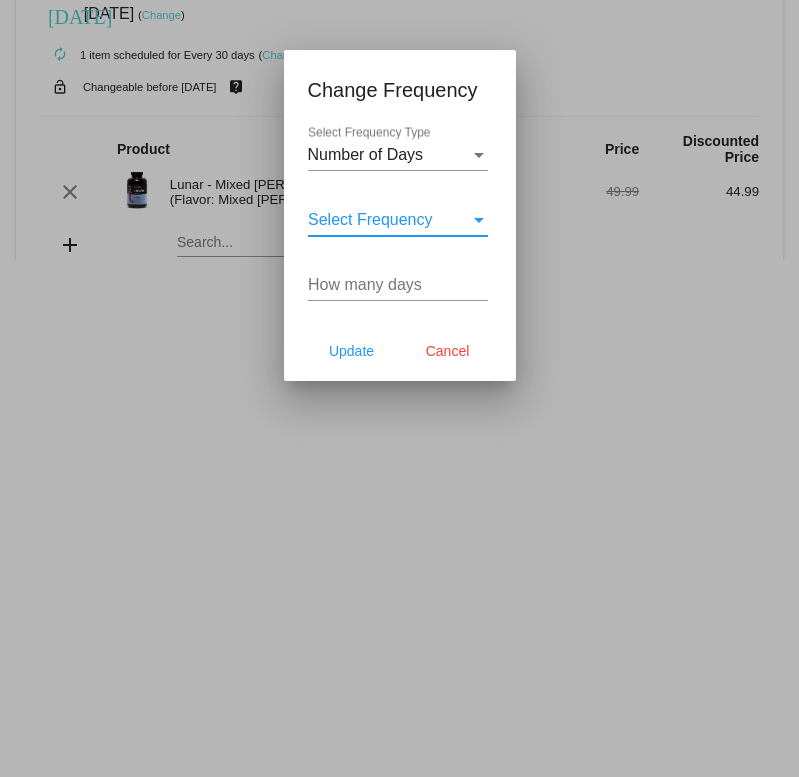 click on "How many days" at bounding box center [398, 285] 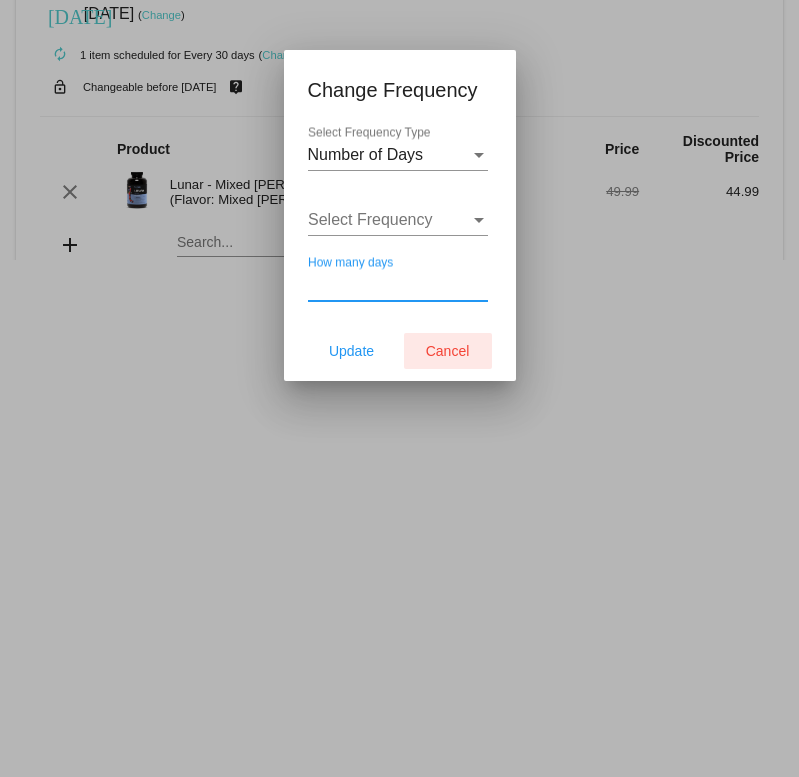 click on "Cancel" 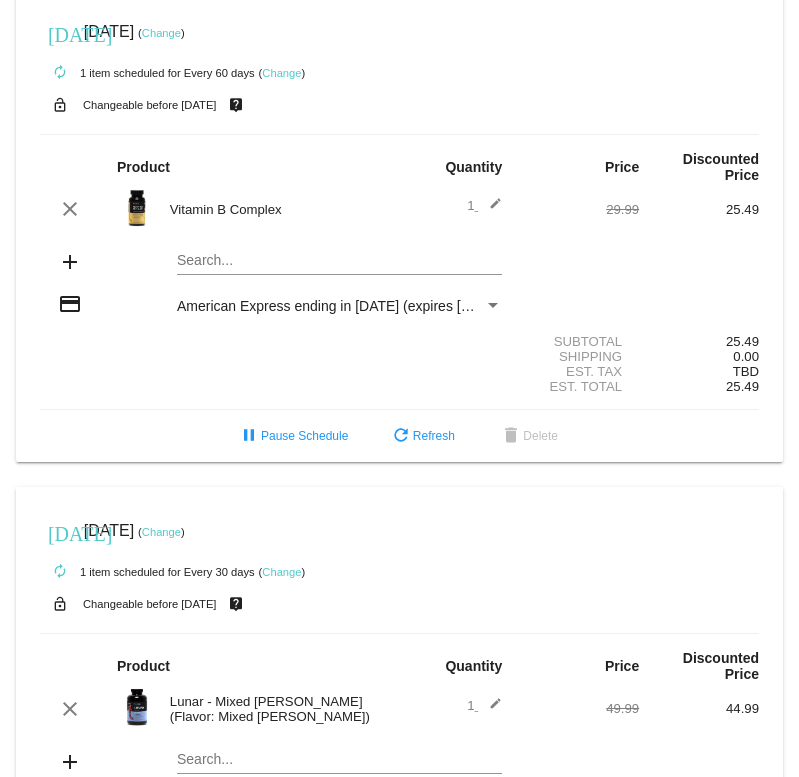 click on "Change" 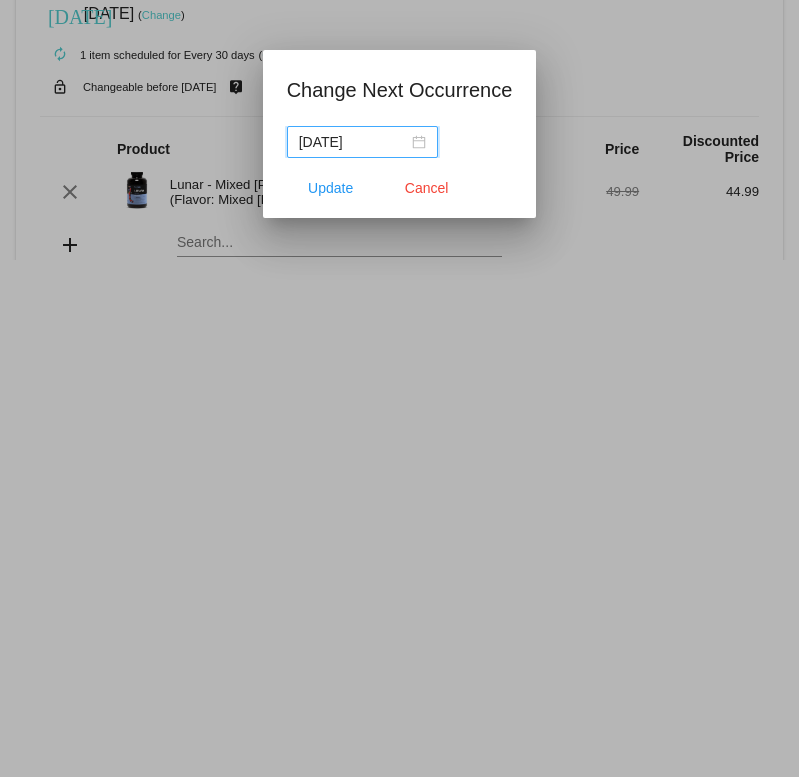 click on "[DATE]" at bounding box center [362, 142] 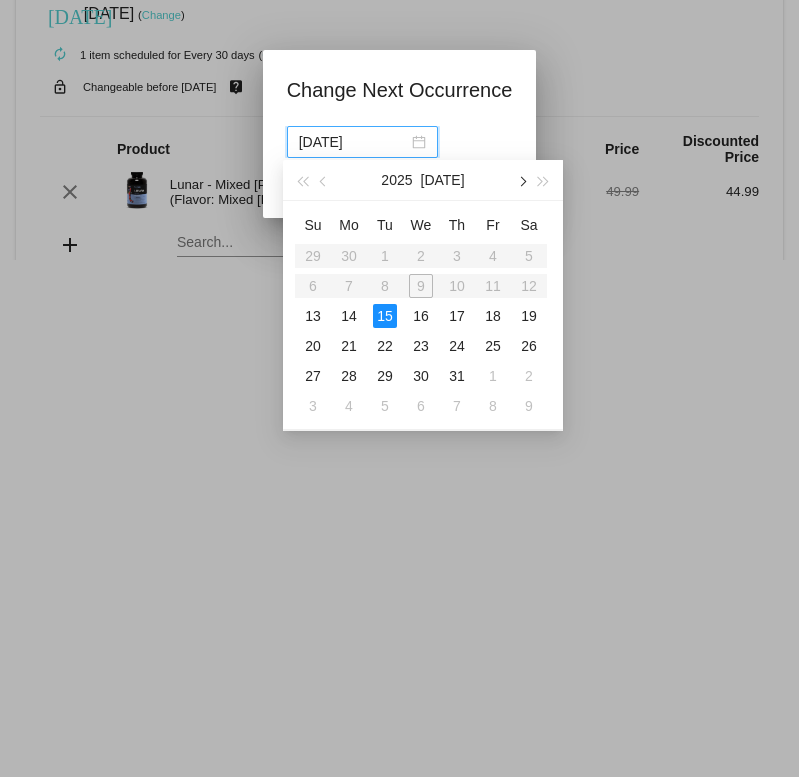 click at bounding box center (521, 180) 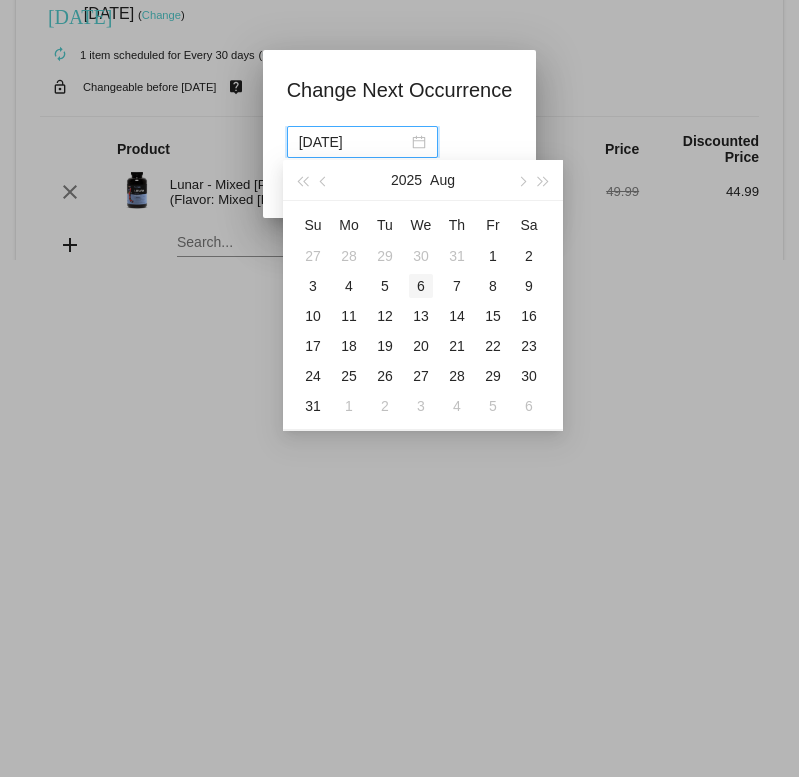 click on "6" at bounding box center [421, 286] 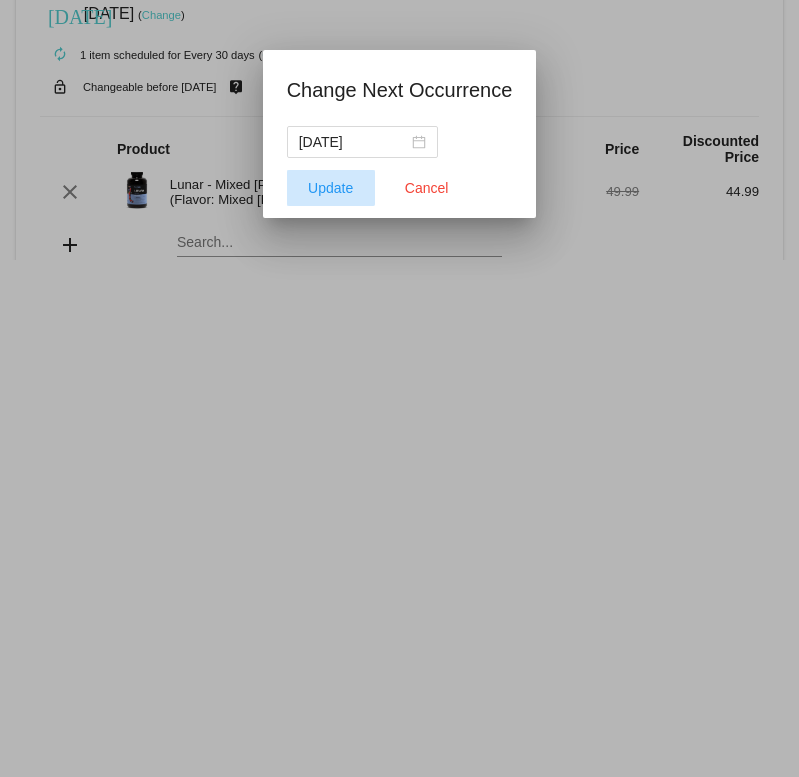 click on "Update" 